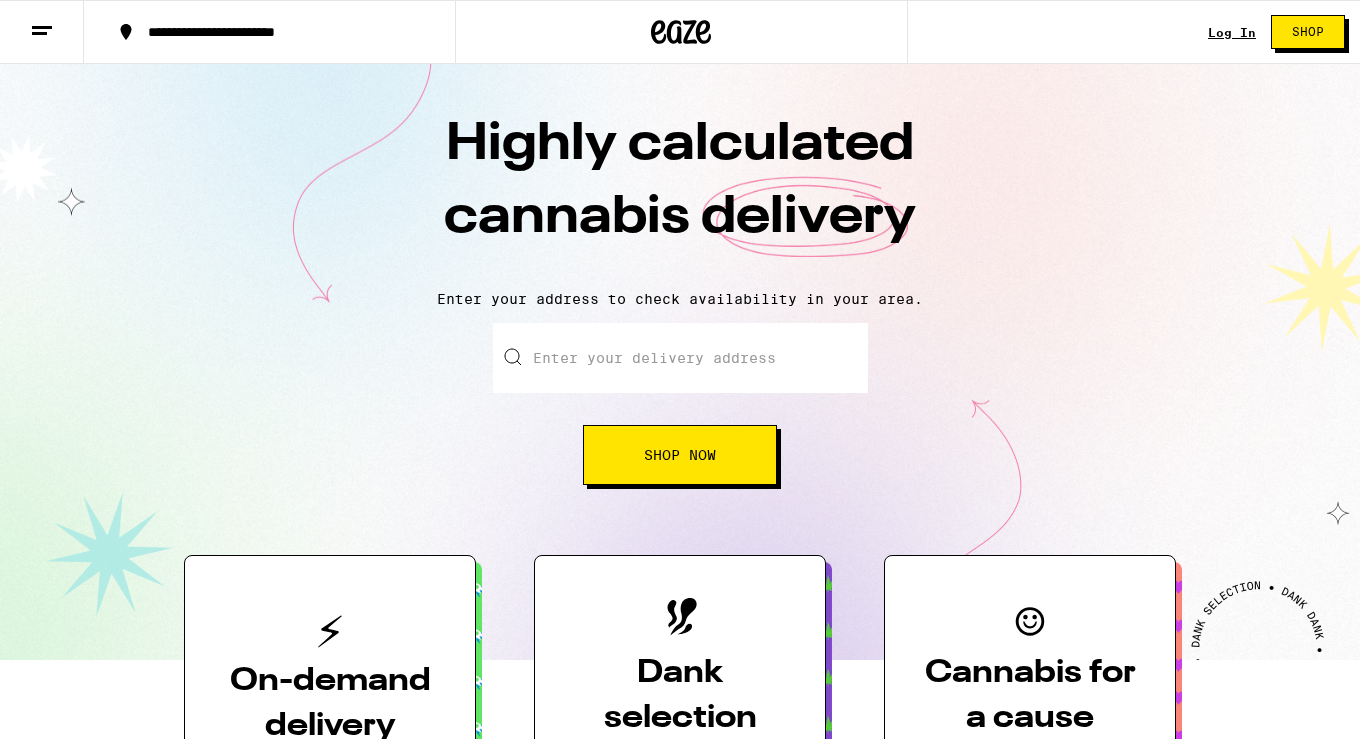 scroll, scrollTop: 0, scrollLeft: 0, axis: both 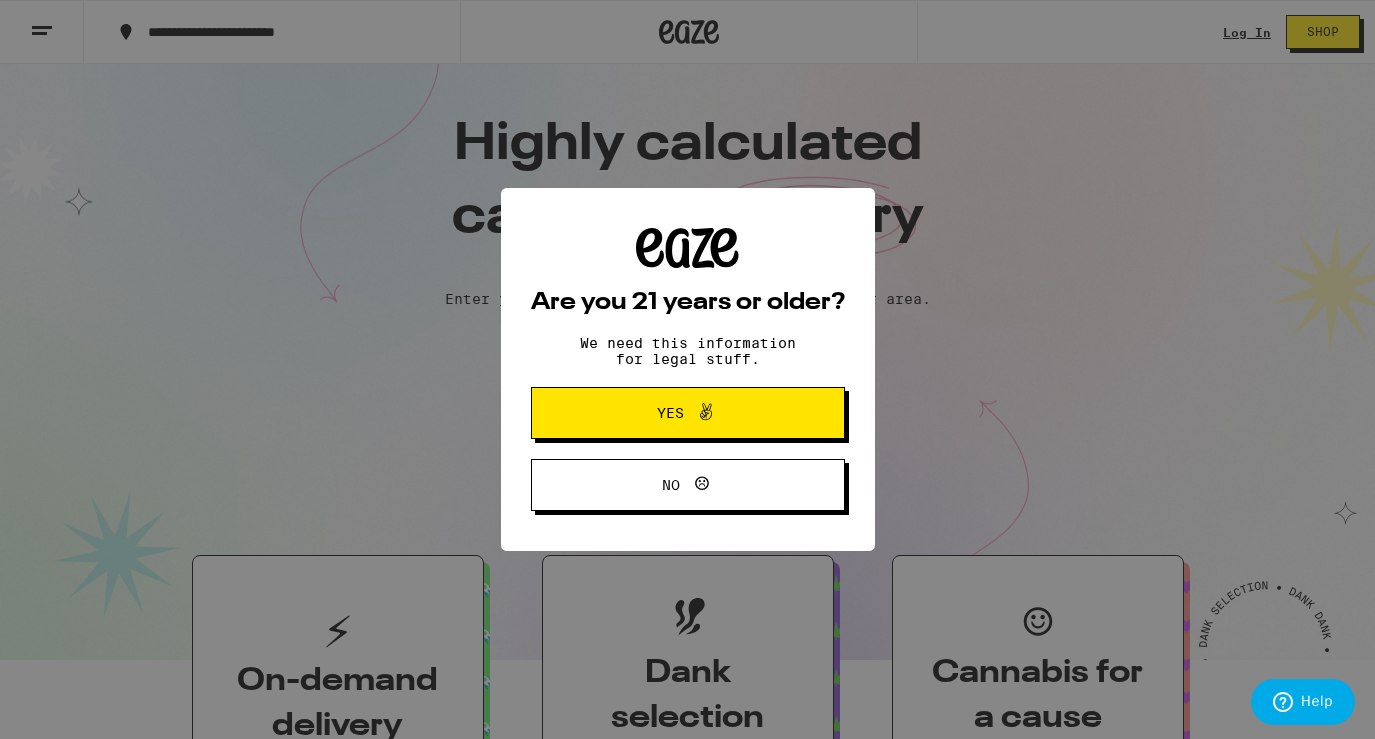 click on "Yes" at bounding box center (688, 413) 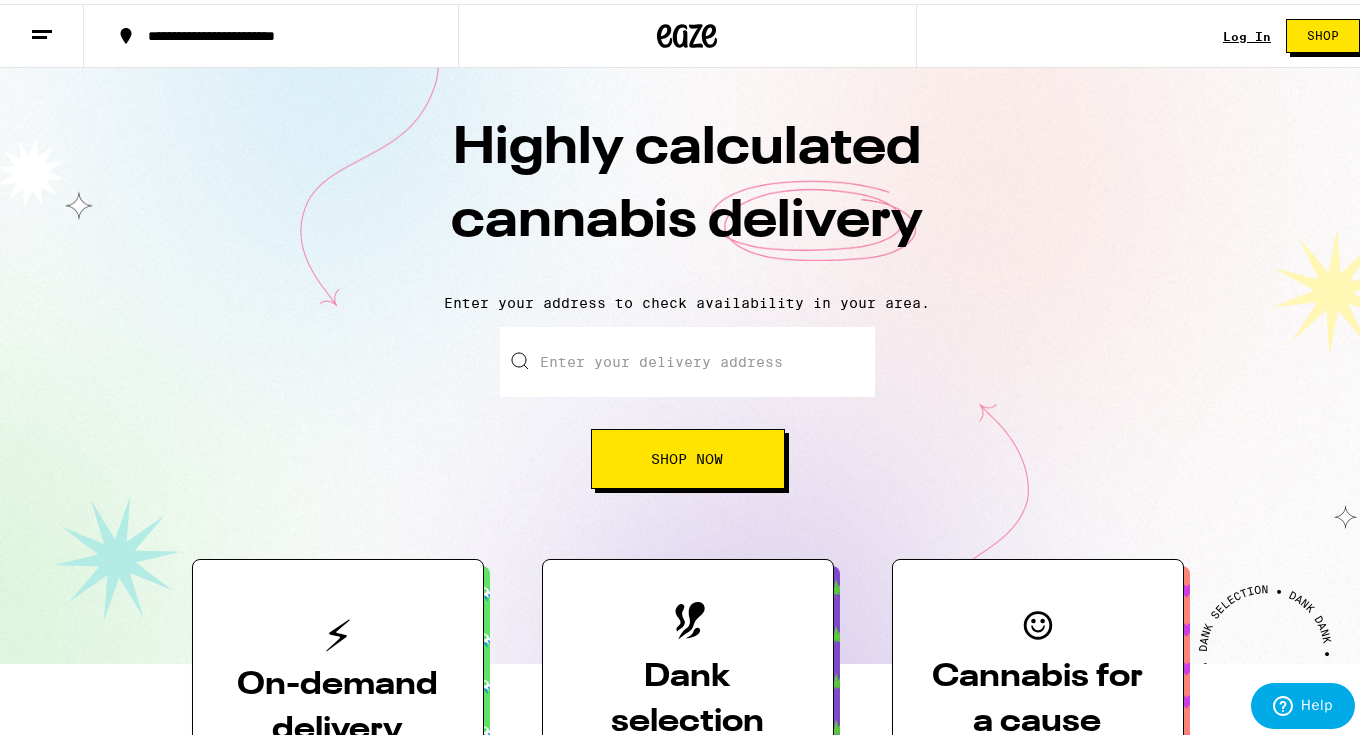 click on "Log In" at bounding box center (1247, 32) 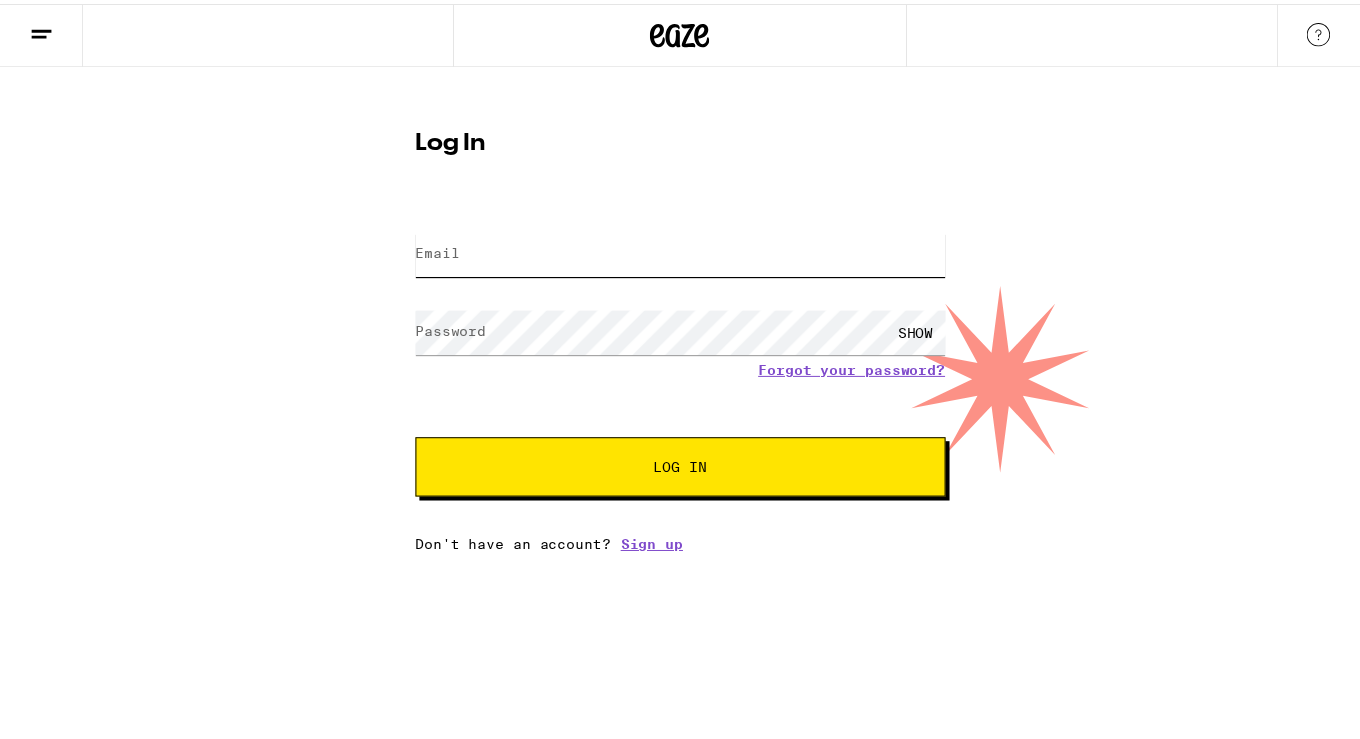 scroll, scrollTop: 0, scrollLeft: 0, axis: both 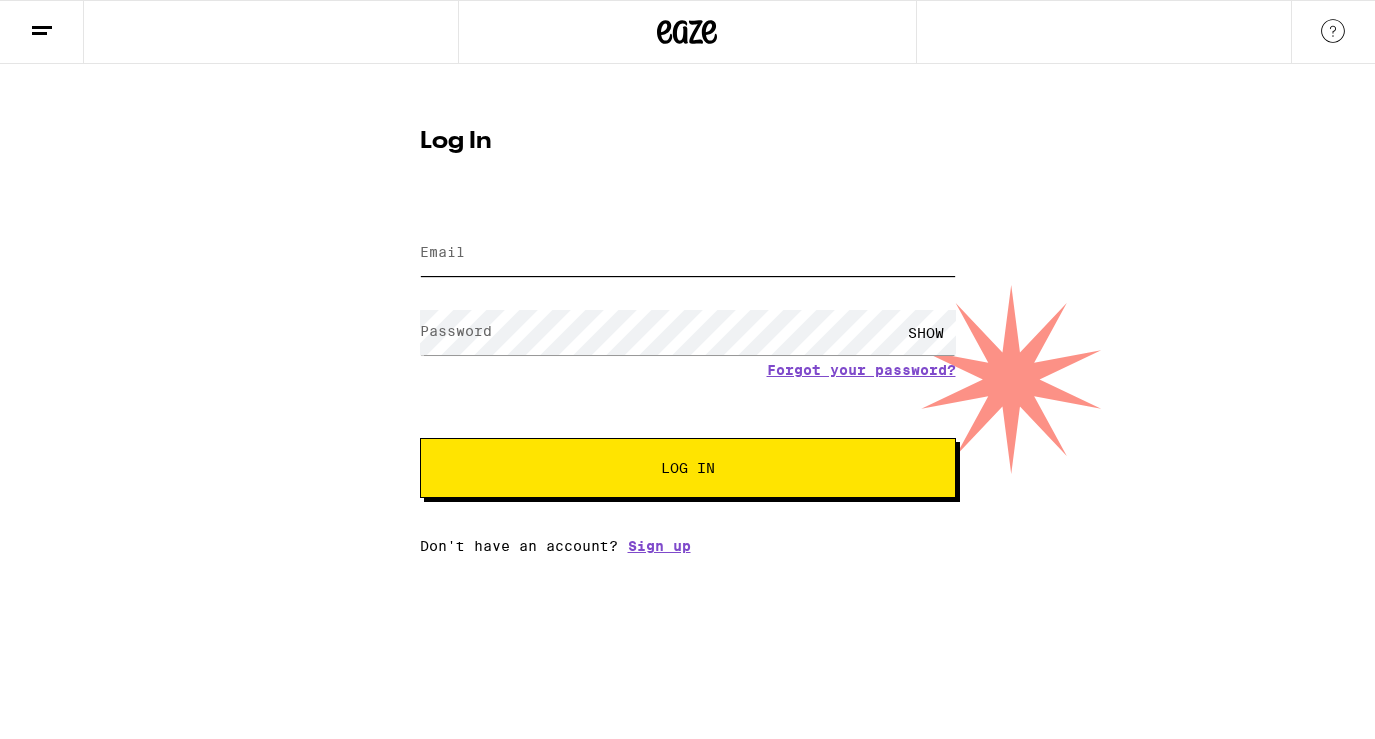 type on "[EMAIL]" 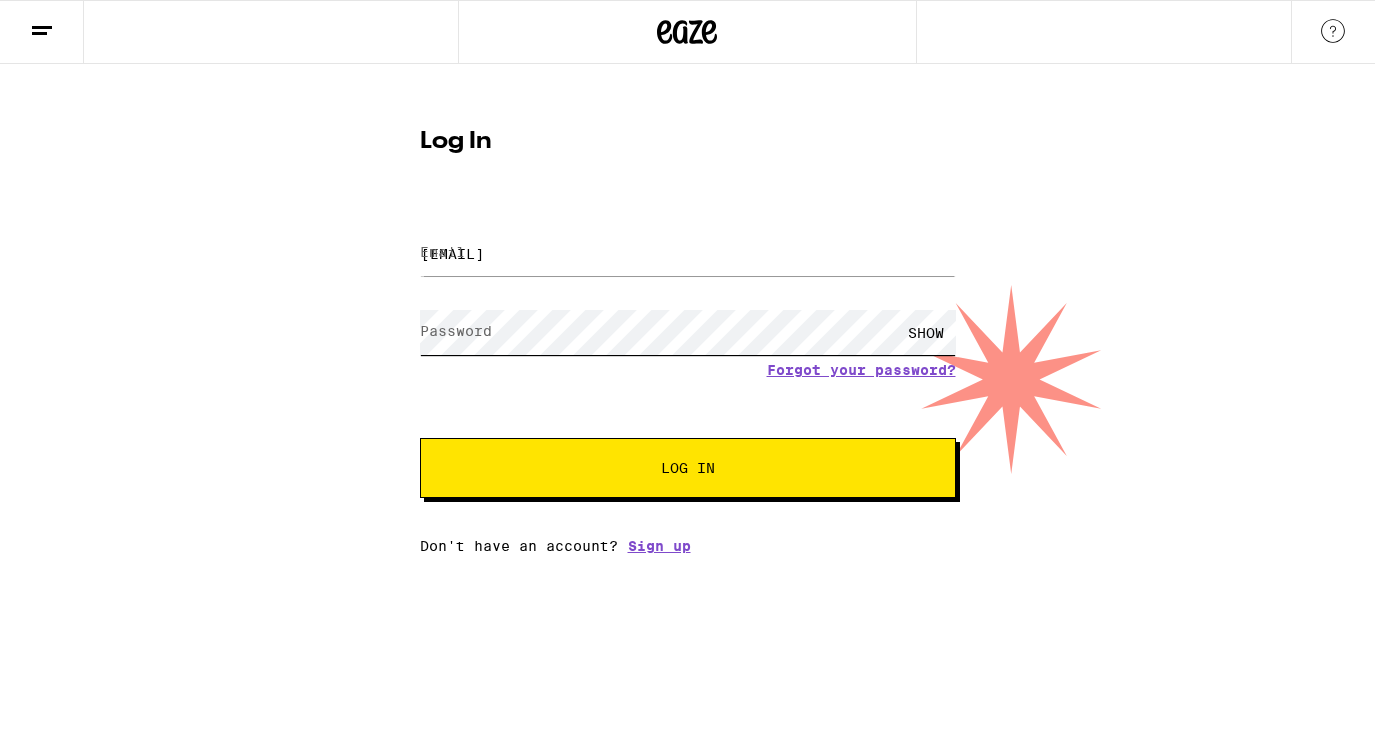 click on "Log In" at bounding box center [688, 468] 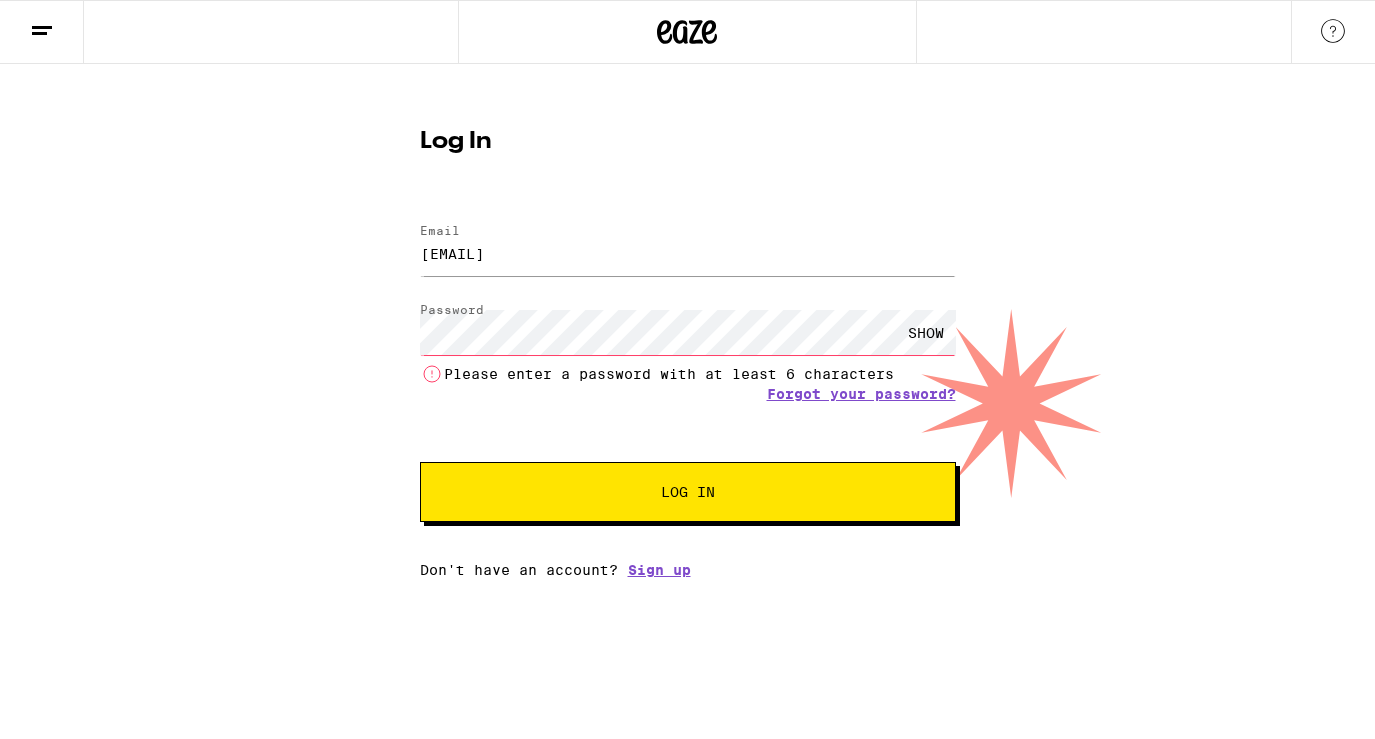 click on "Email Email [EMAIL] Password Password SHOW Please enter a password with at least 6 characters Forgot your password? Log In" at bounding box center [688, 363] 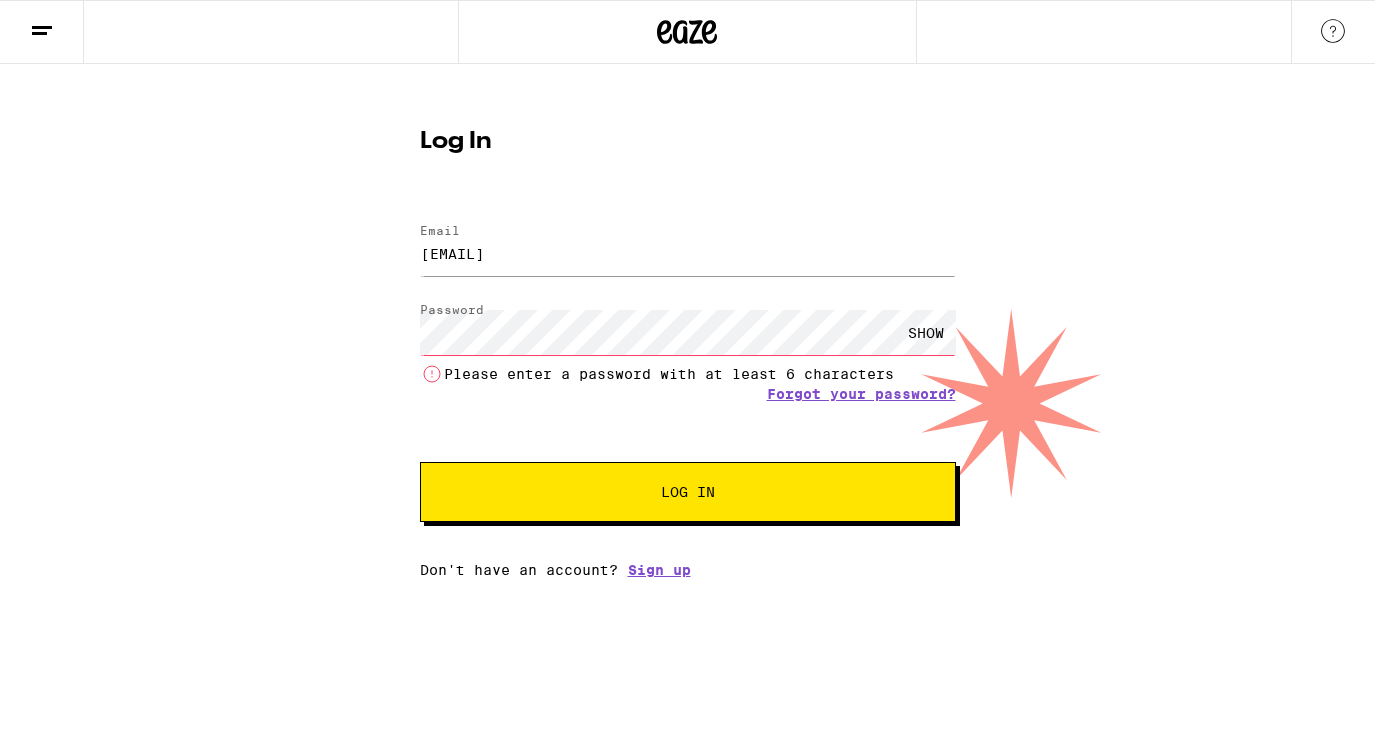 click on "Log In" at bounding box center [688, 492] 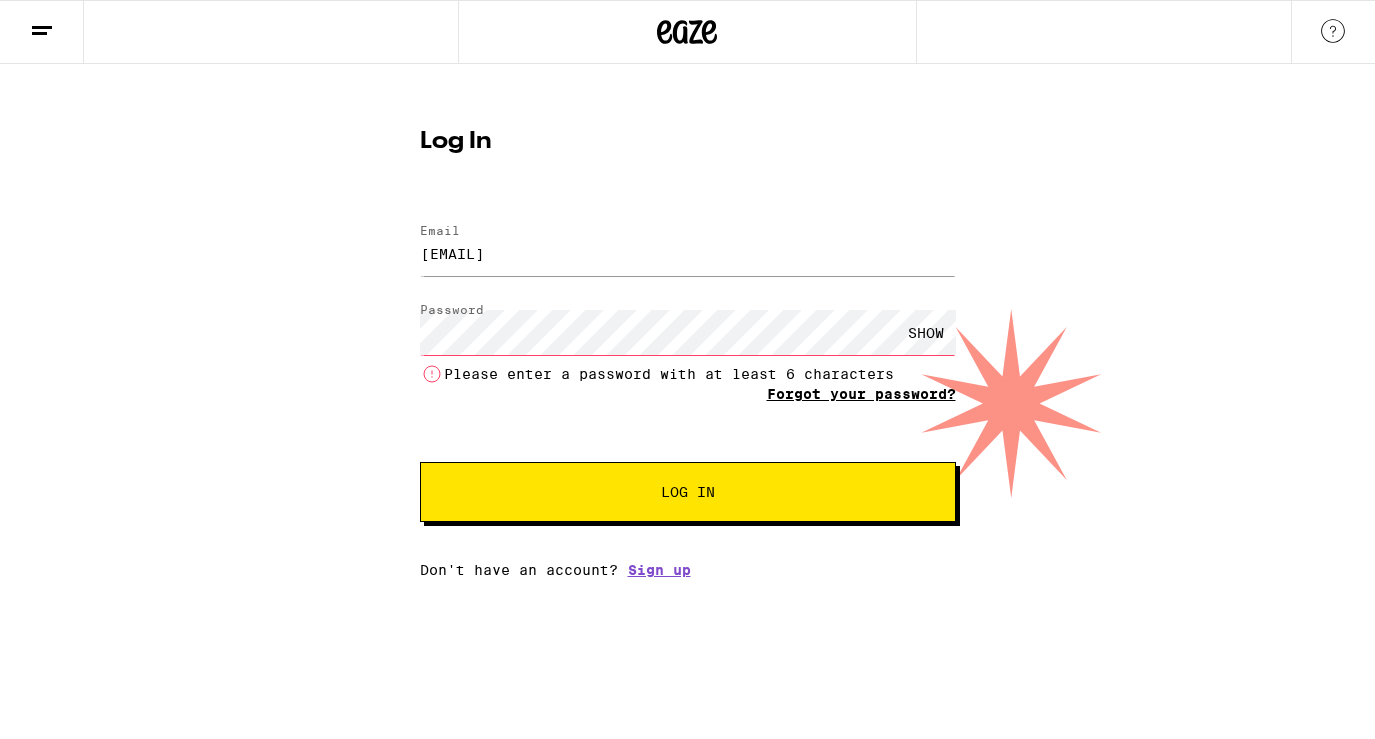 click on "Forgot your password?" at bounding box center [861, 394] 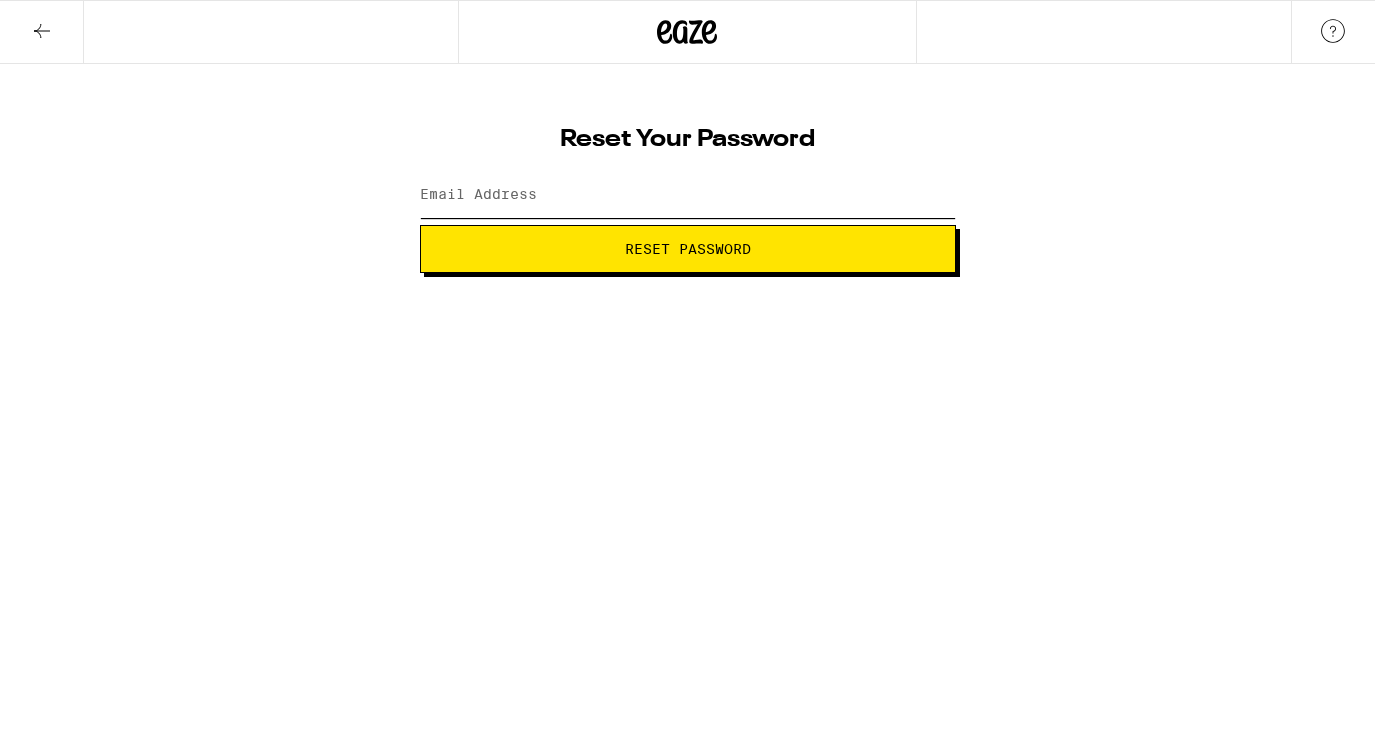 click on "Email Address" at bounding box center [688, 195] 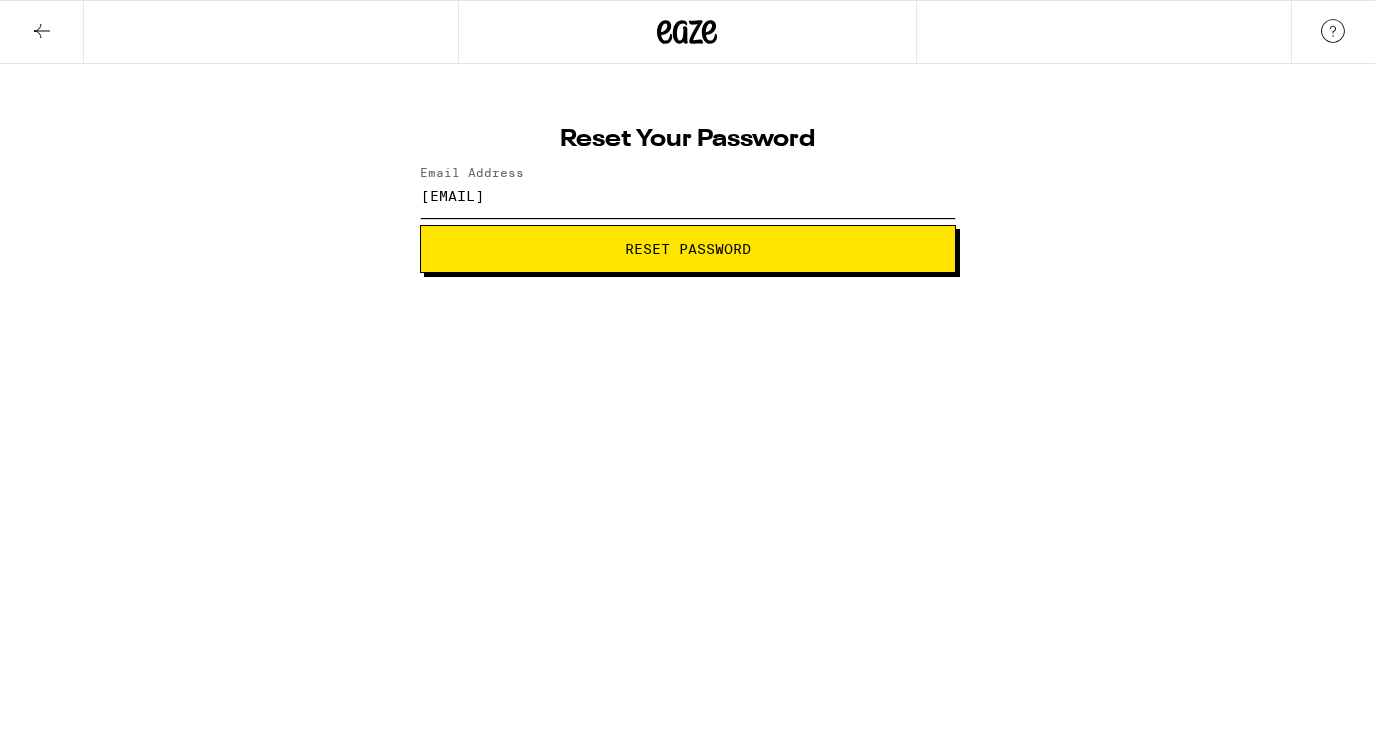 type on "[EMAIL]" 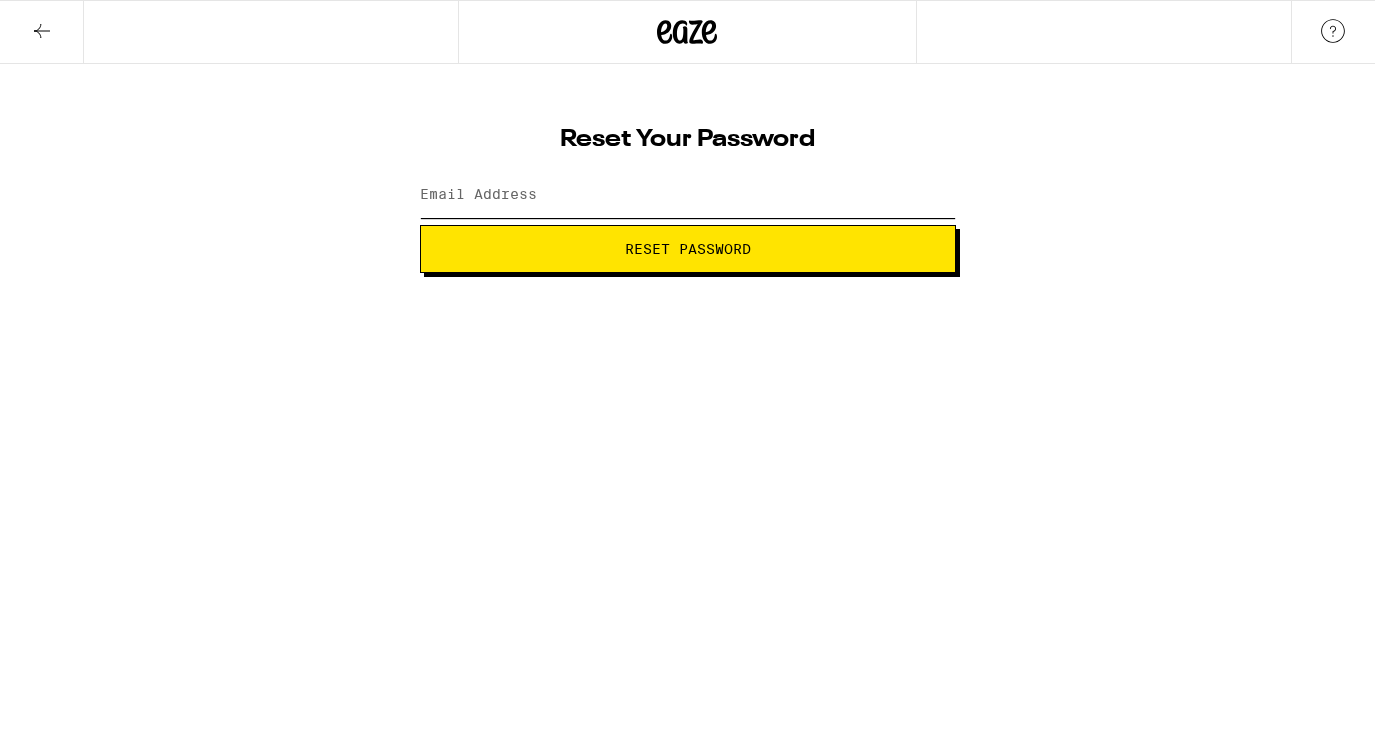 type on "[EMAIL]" 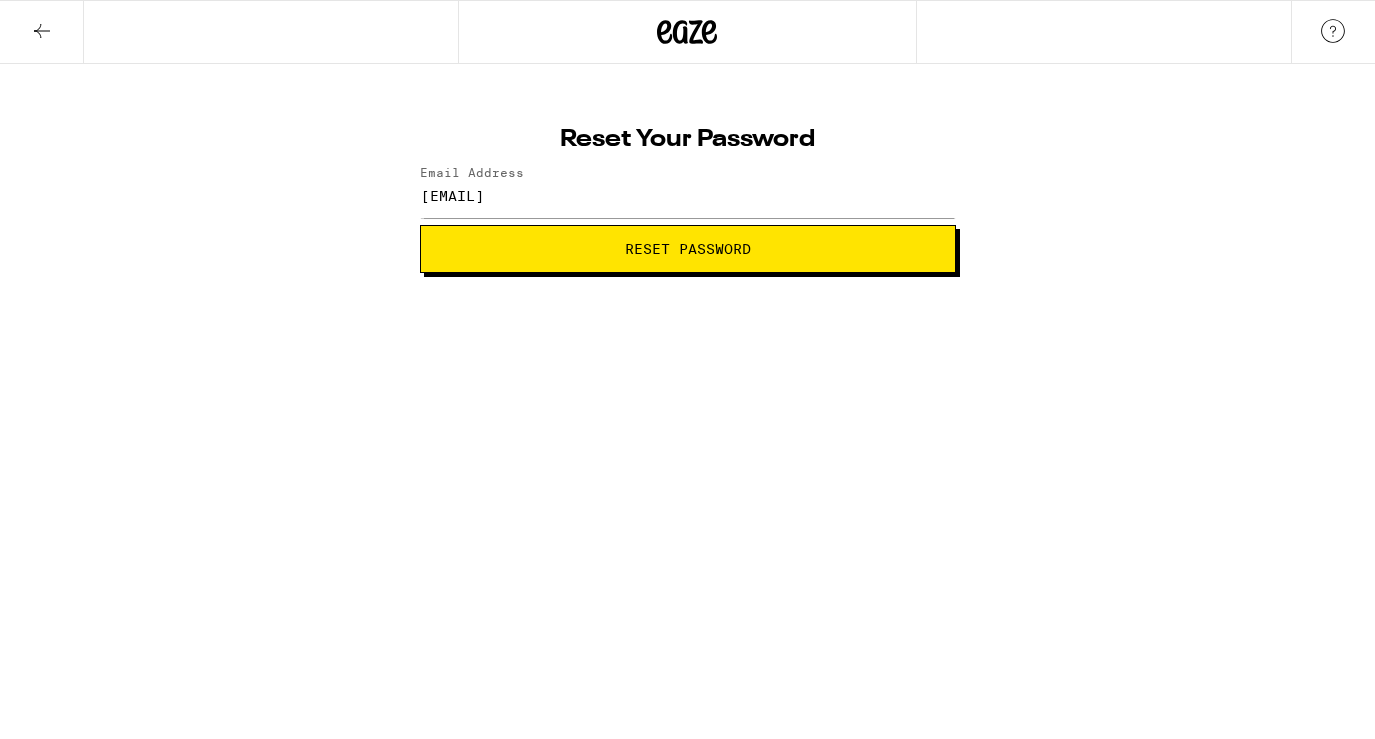 click on "Reset Password" at bounding box center (688, 249) 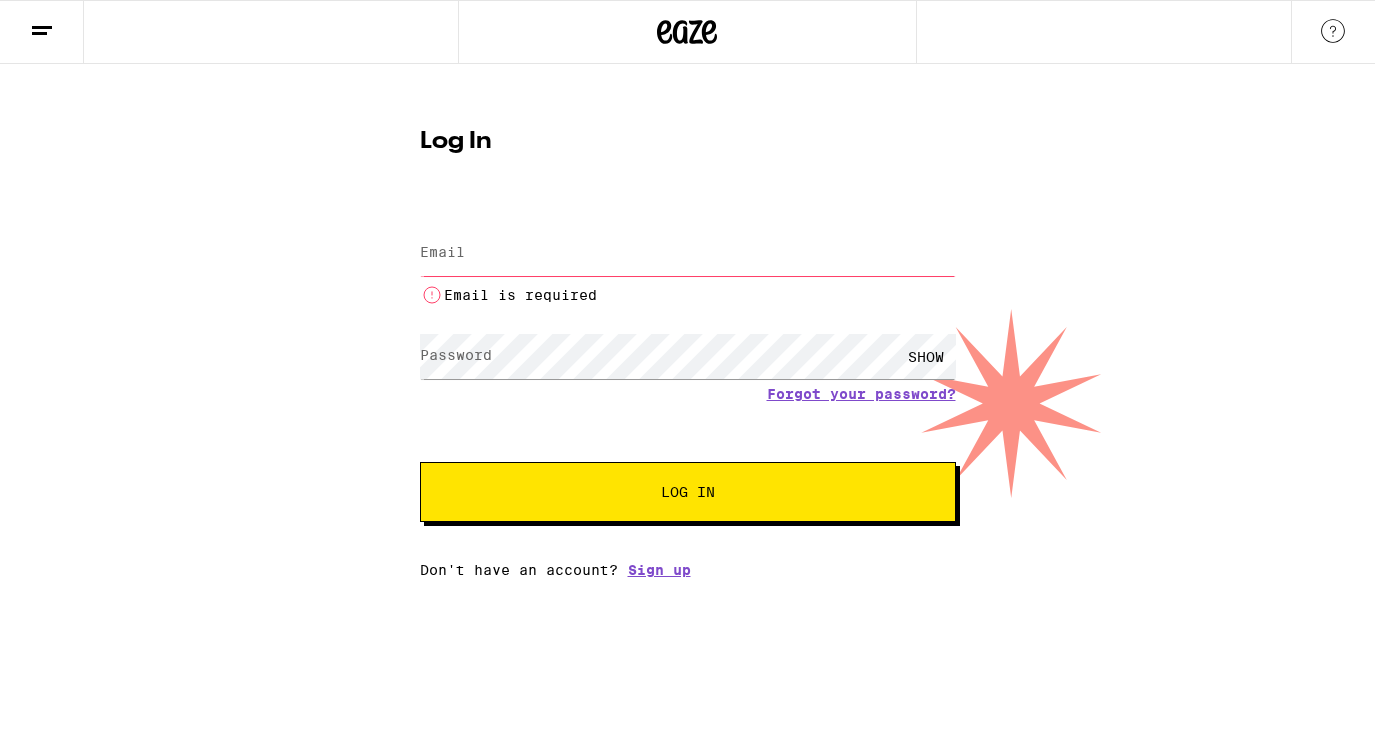 click on "Log In Email Email Email is required Password Password SHOW Forgot your password? Log In Don't have an account? Sign up" at bounding box center [687, 321] 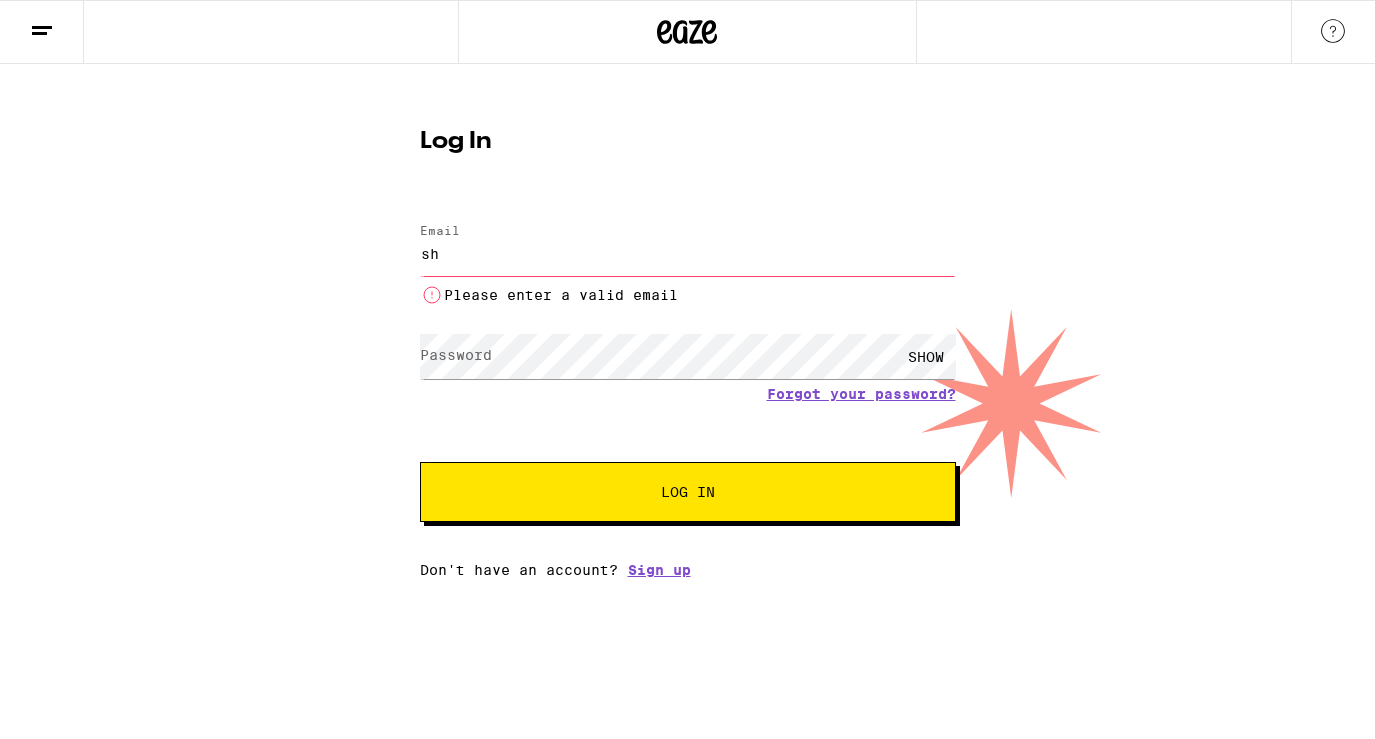 type on "[EMAIL]" 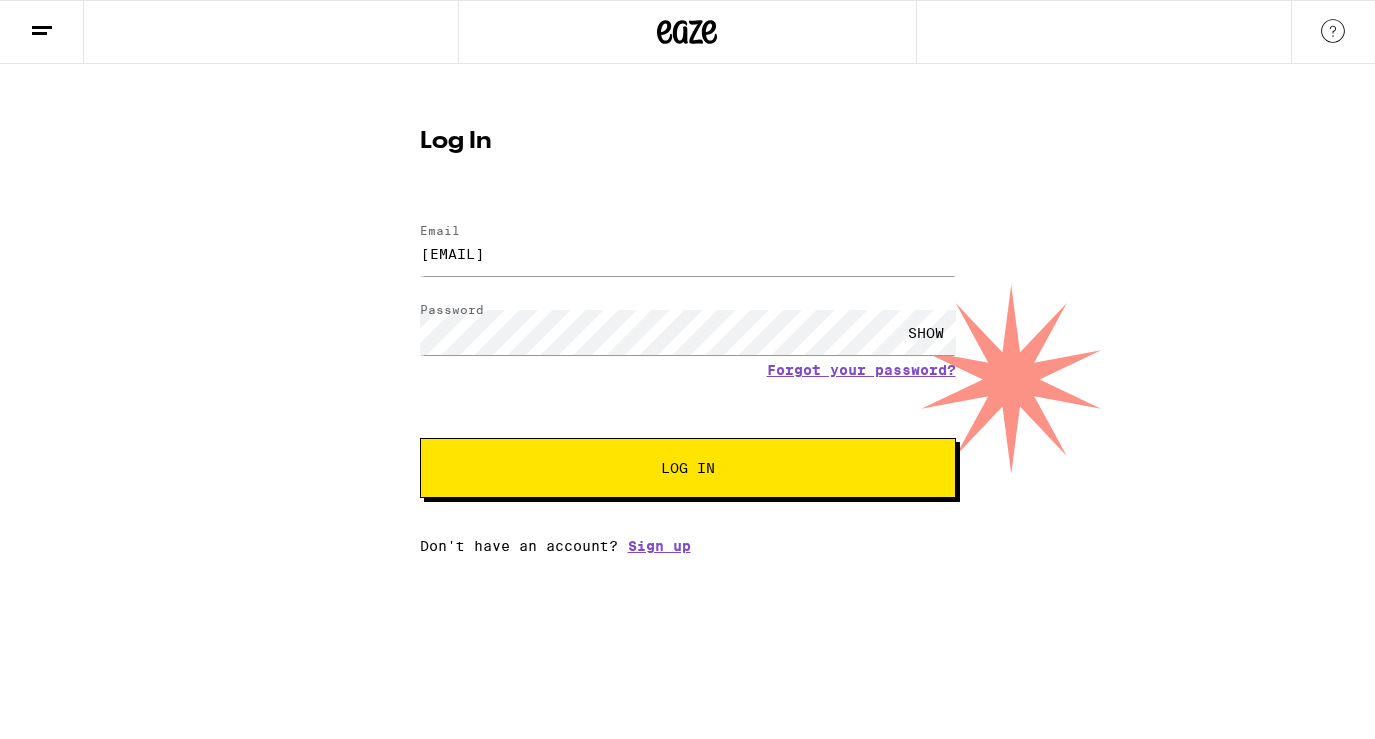 click on "Log In" at bounding box center [688, 468] 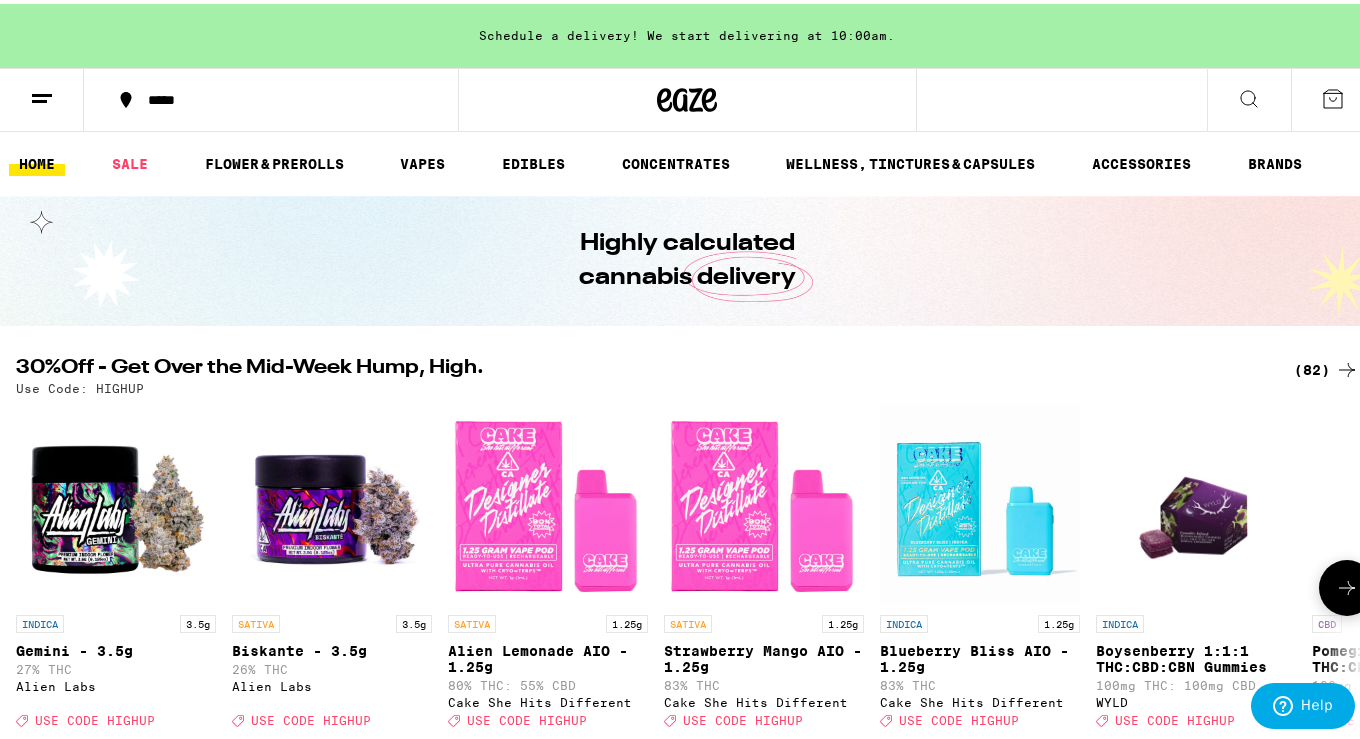 scroll, scrollTop: 0, scrollLeft: 0, axis: both 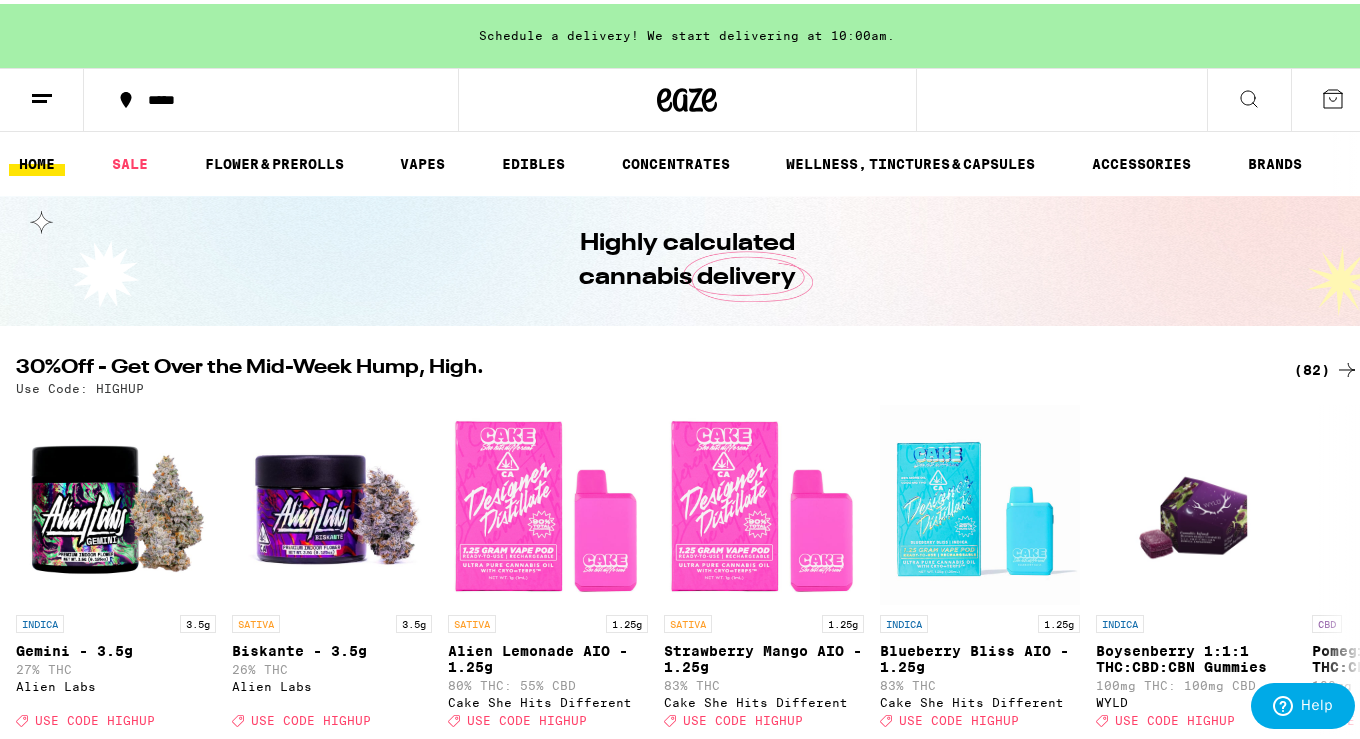 click 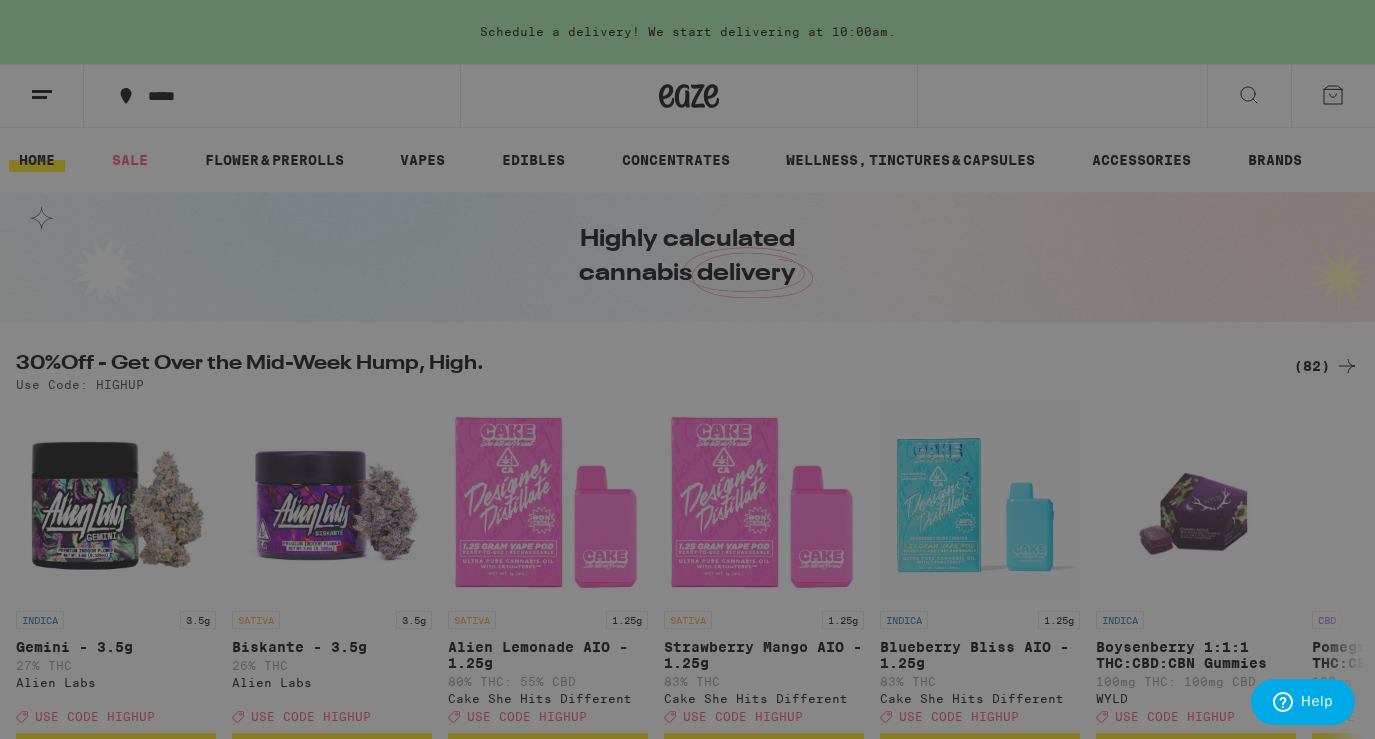 click on "Account" at bounding box center (277, 646) 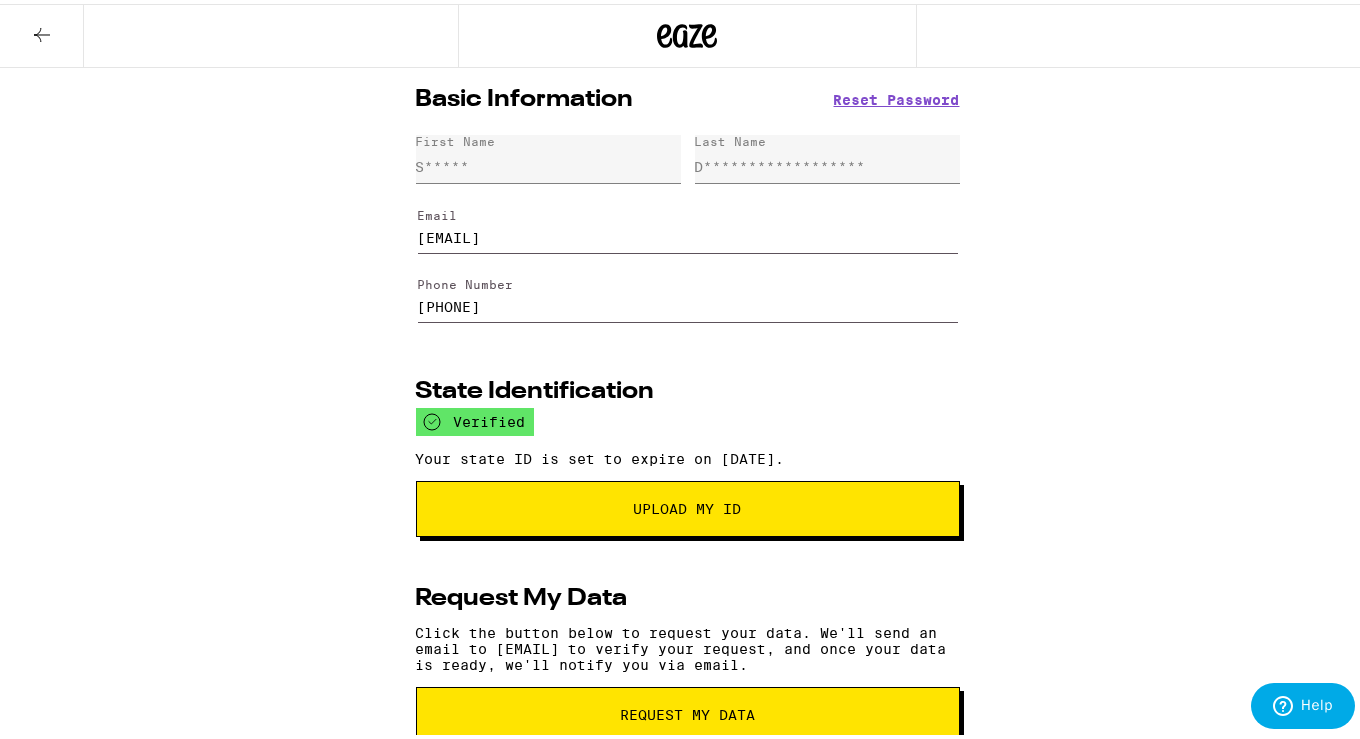 click on "**********" at bounding box center [687, 545] 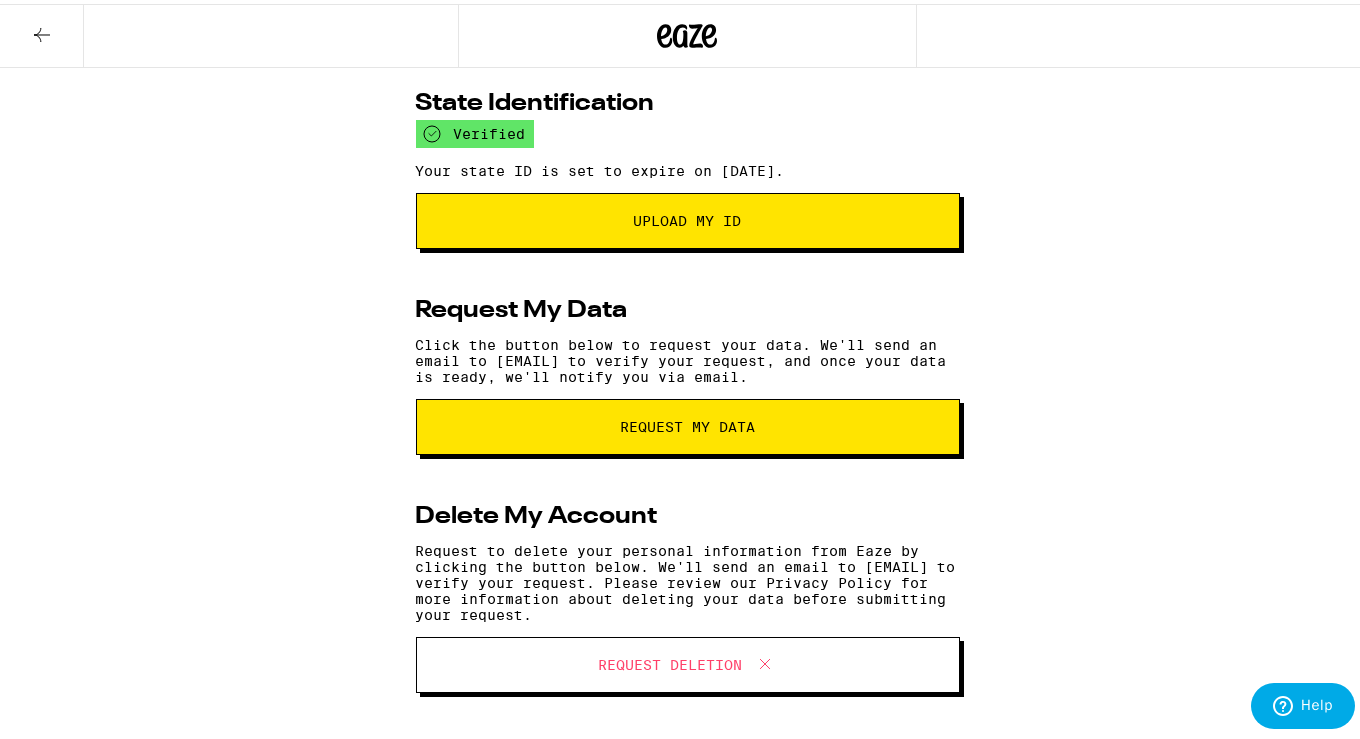scroll, scrollTop: 331, scrollLeft: 0, axis: vertical 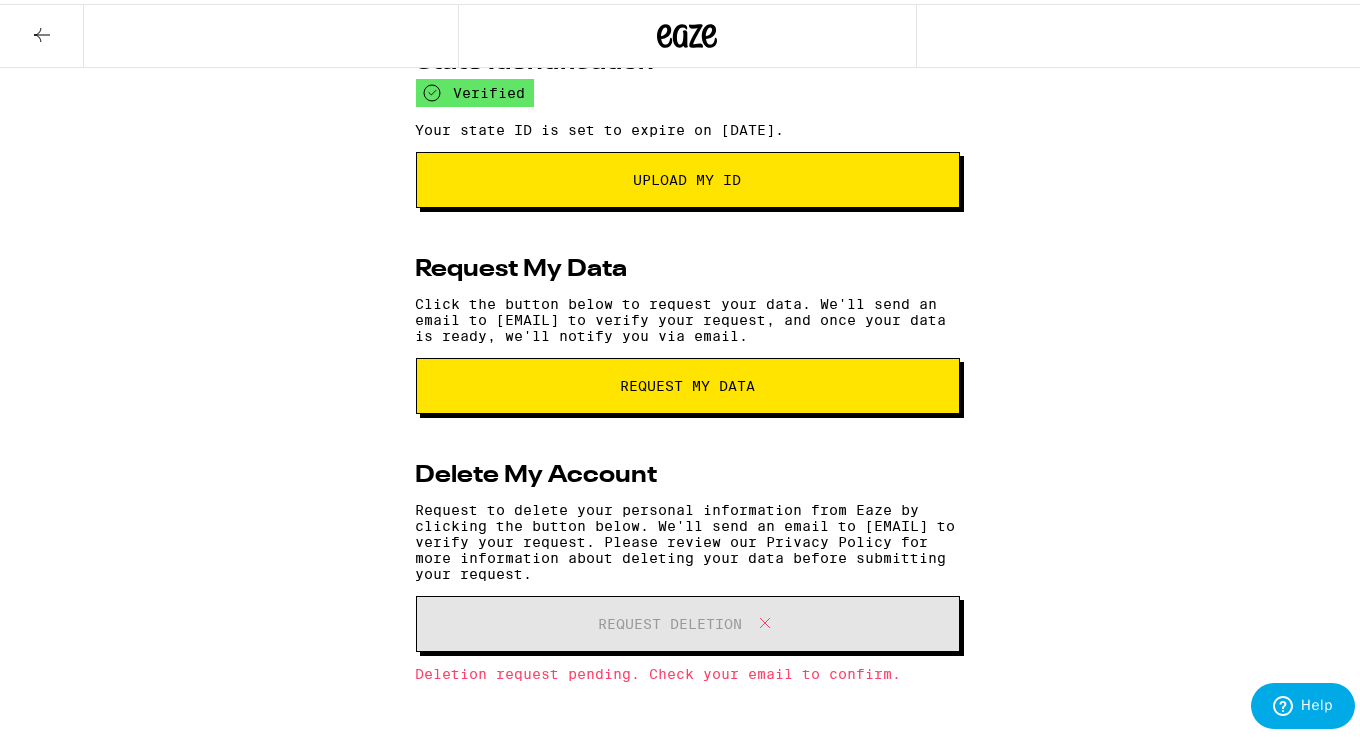 click on "**********" at bounding box center [687, 238] 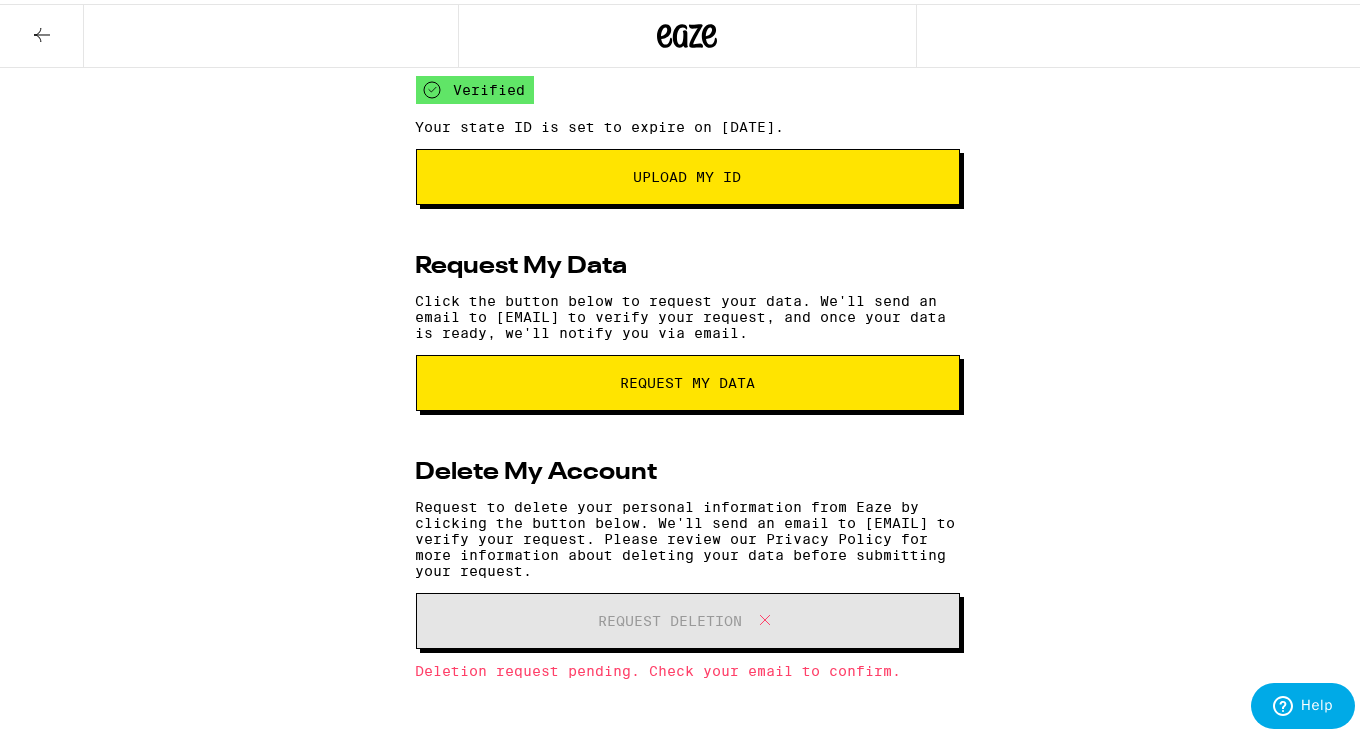 scroll, scrollTop: 377, scrollLeft: 0, axis: vertical 